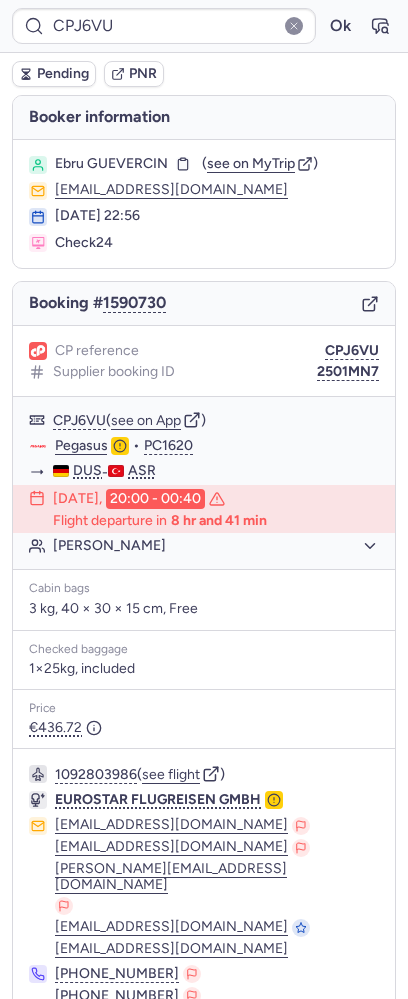 scroll, scrollTop: 0, scrollLeft: 0, axis: both 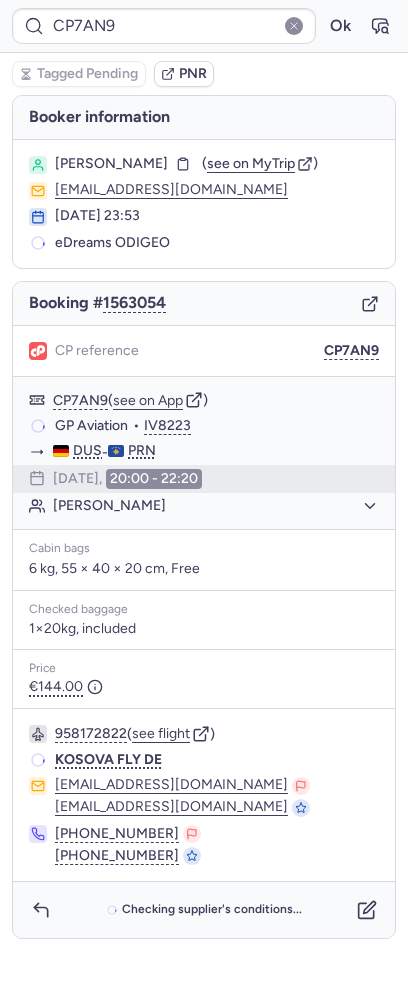 type on "CPPUCC" 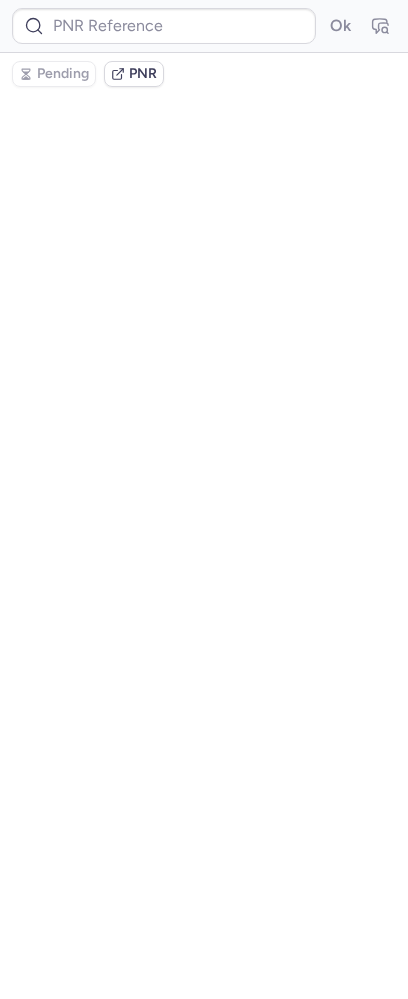 type on "CP7AN9" 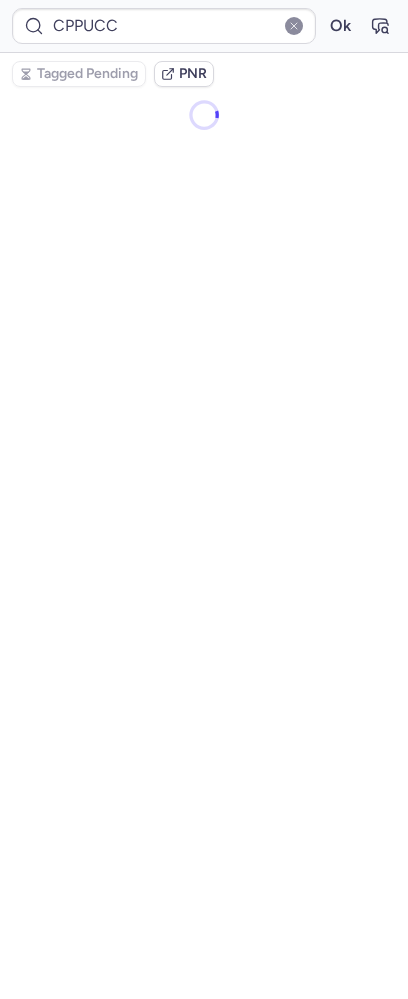 type on "CPJ6VU" 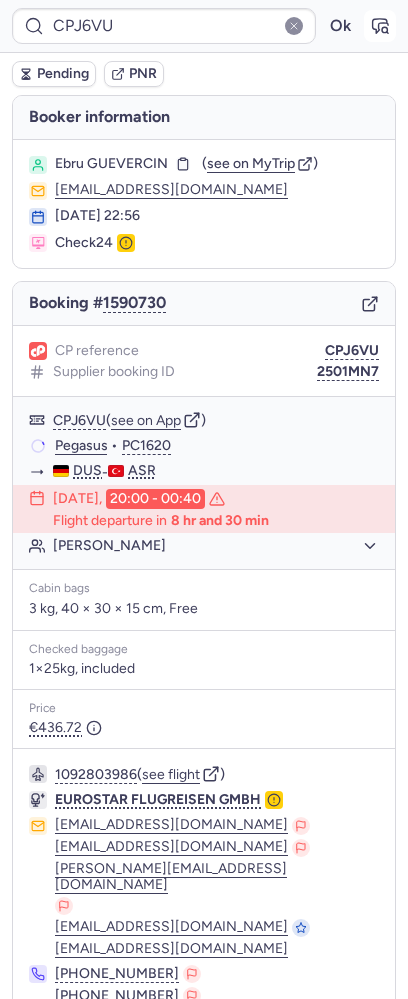 click 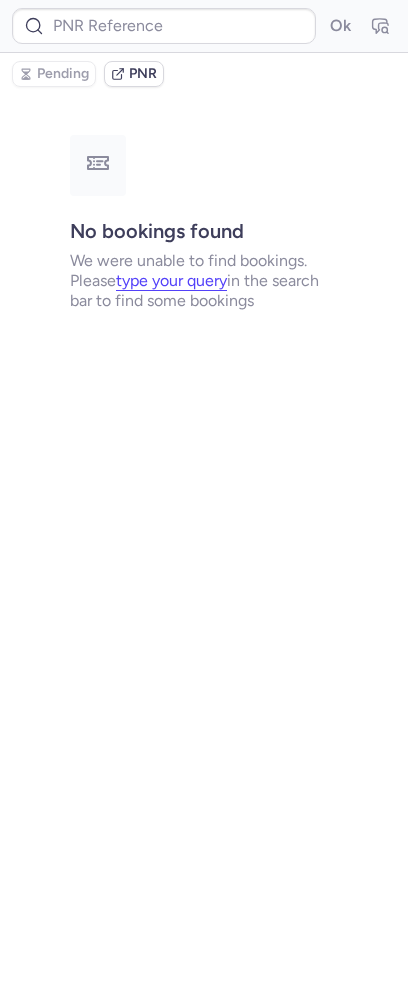 type on "CPPUCC" 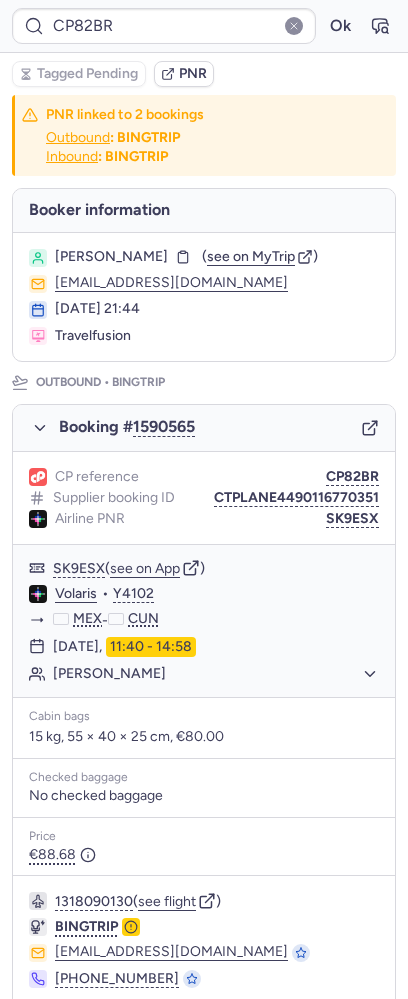 type on "CPPUCC" 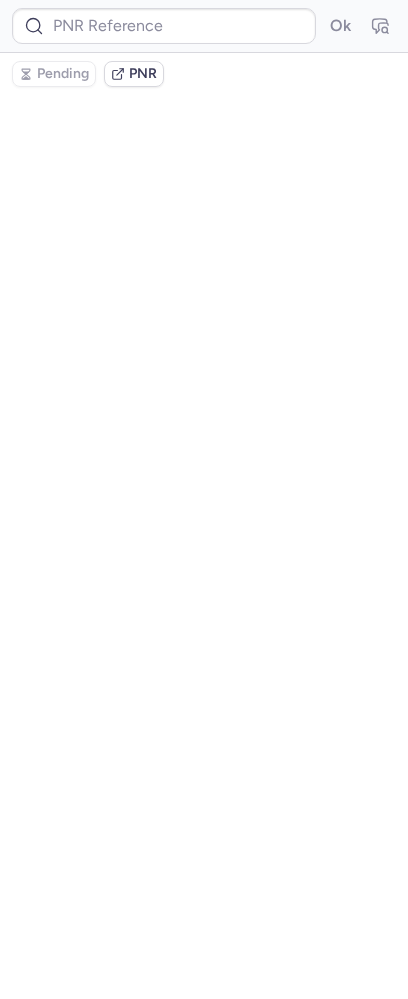 type on "CP7AN9" 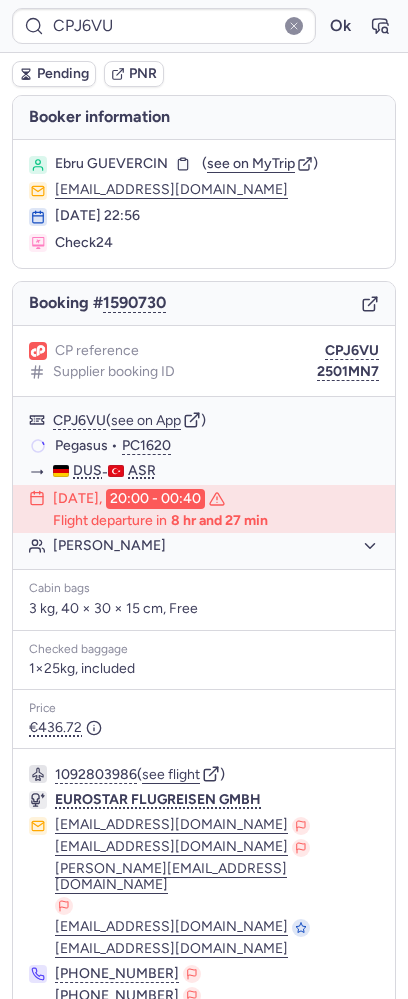type on "CP7ESK" 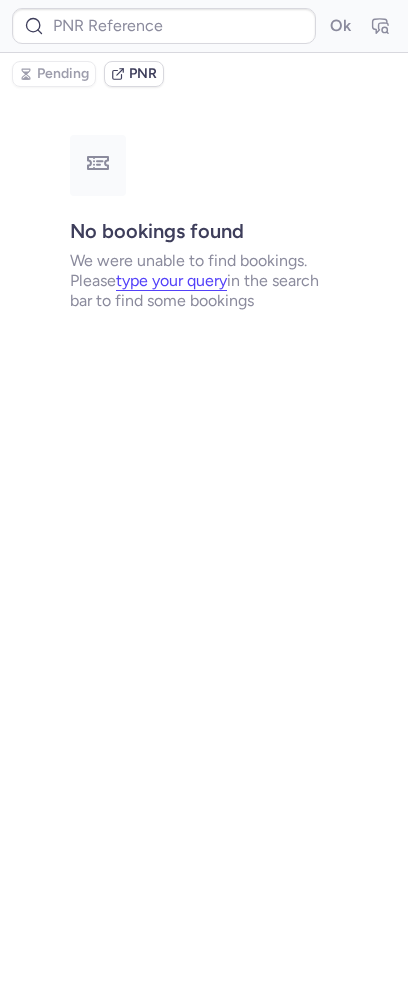 type on "CPHEIL" 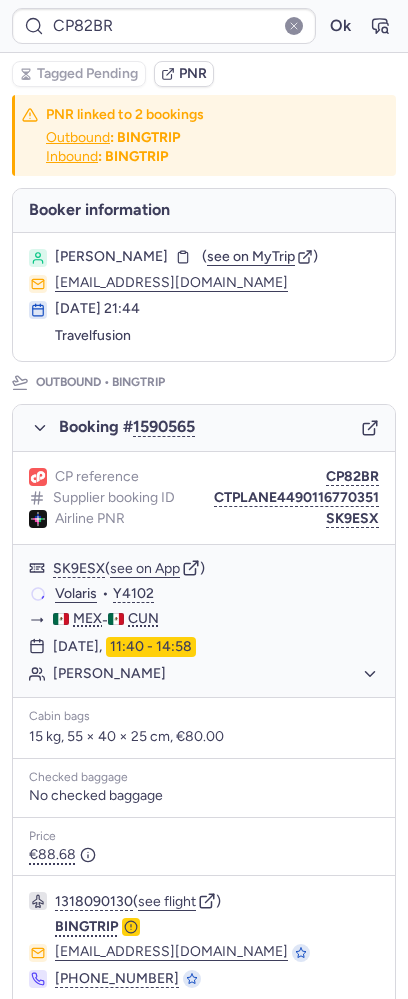 type on "CPJ6VU" 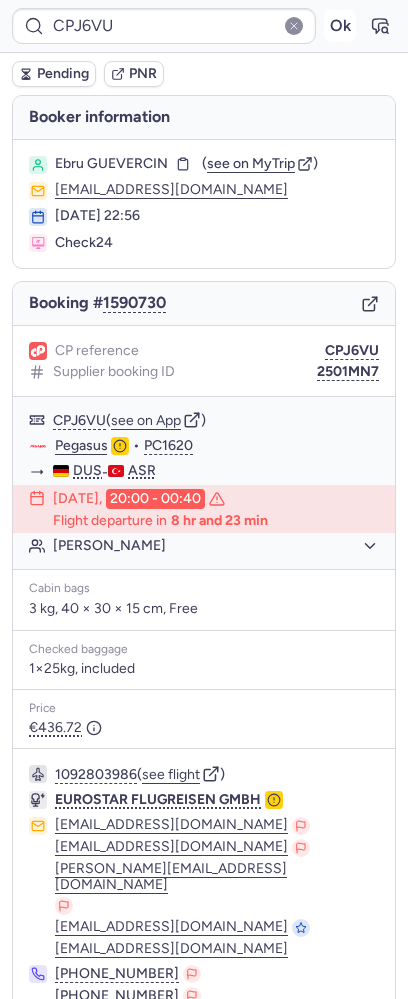 click on "Ok" at bounding box center [340, 26] 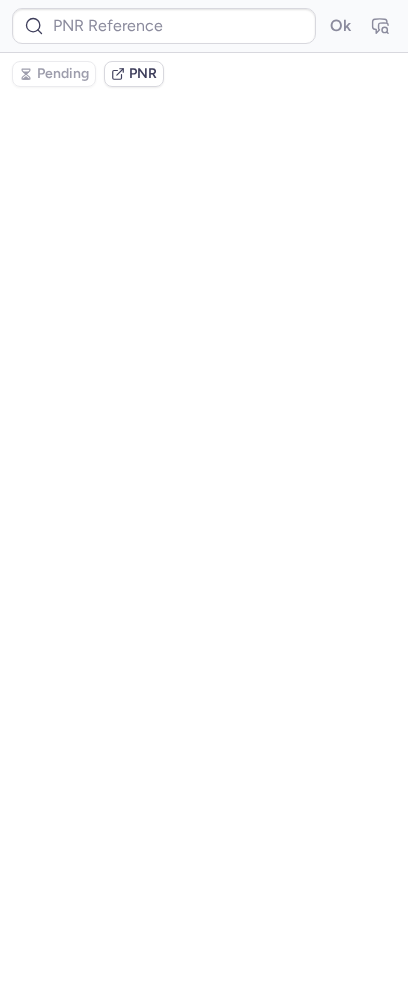 type on "CP7AN9" 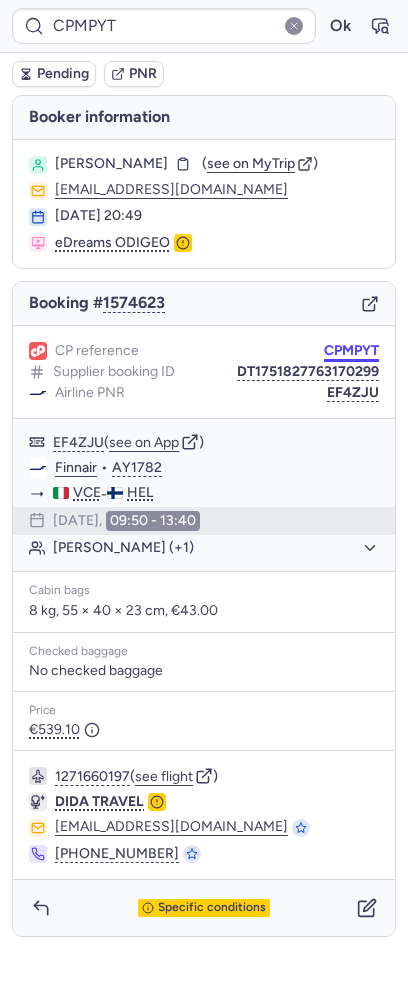 click on "CPMPYT" at bounding box center [351, 351] 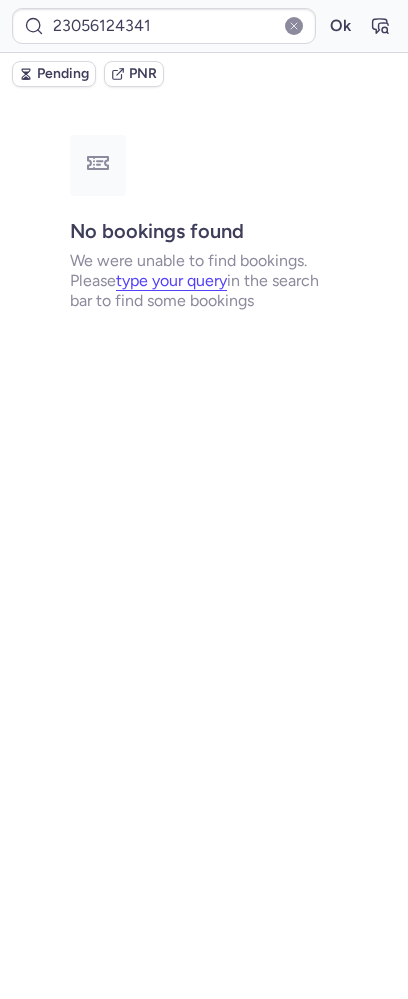 type on "CPMPYT" 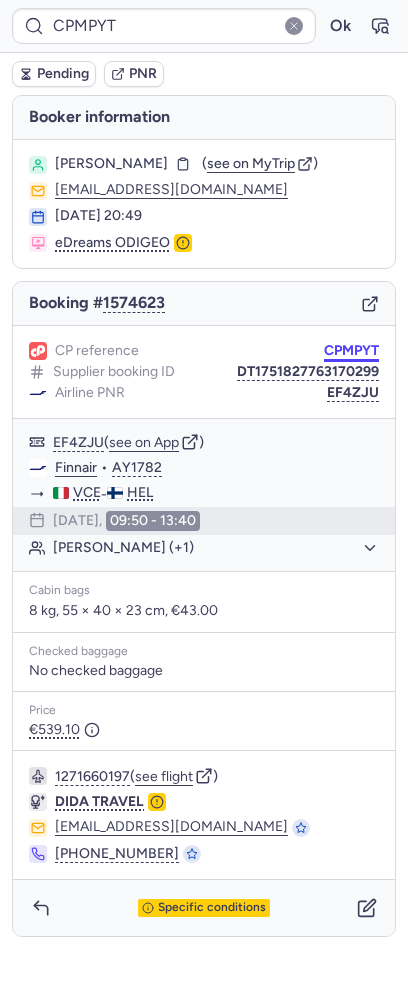 click on "CPMPYT" at bounding box center (351, 351) 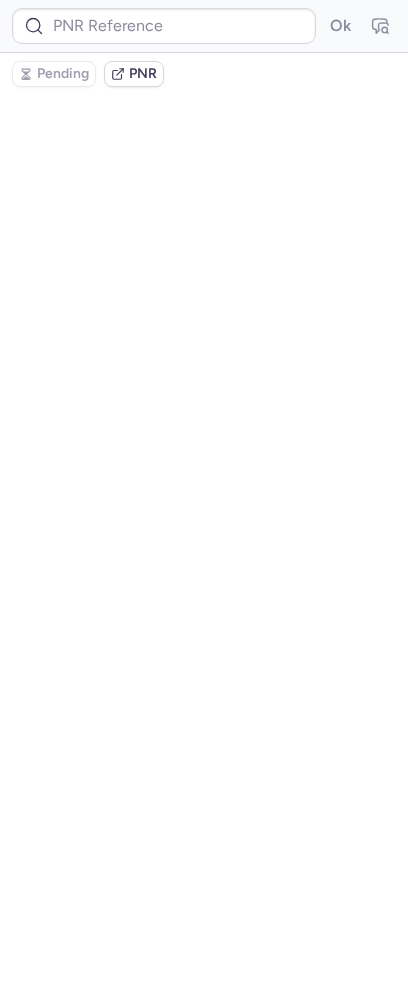 type on "CPMRAZ" 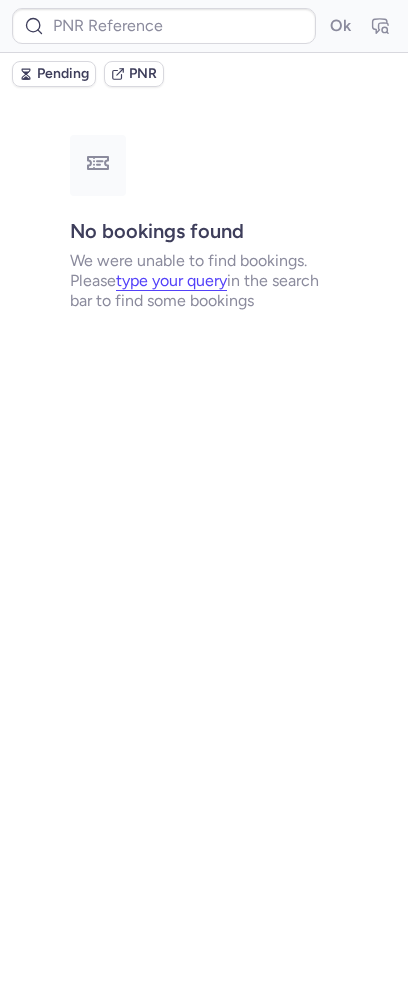type on "CPPUCC" 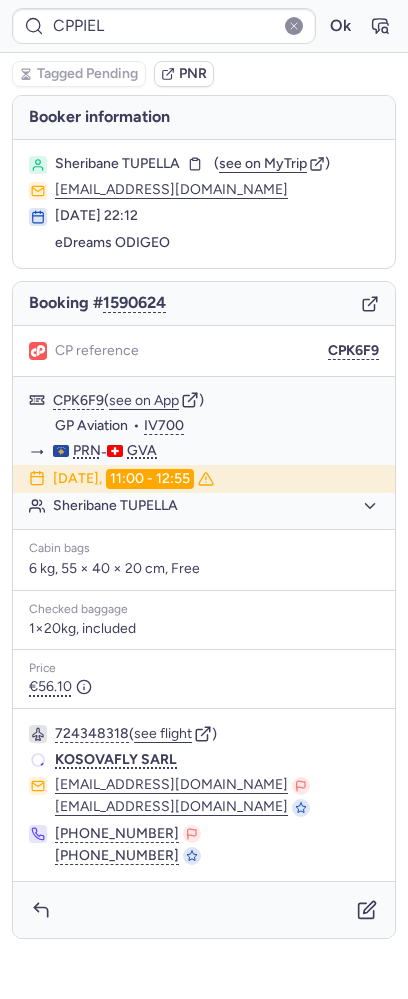 type on "CP3LYP" 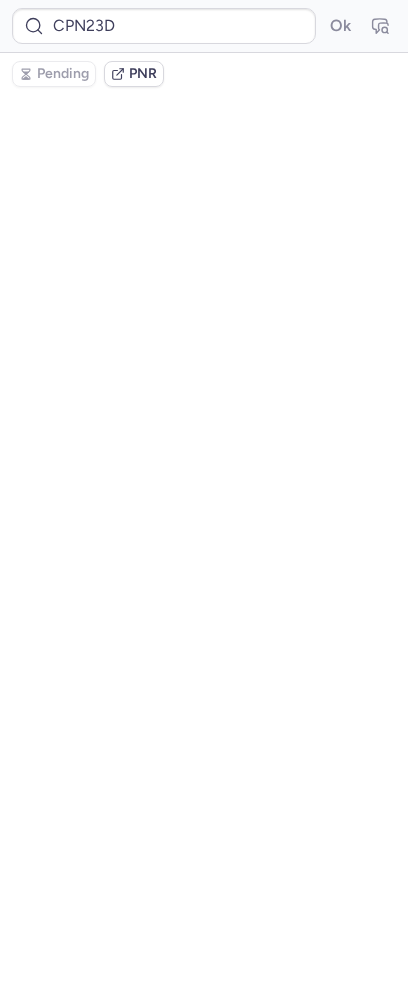 scroll, scrollTop: 0, scrollLeft: 0, axis: both 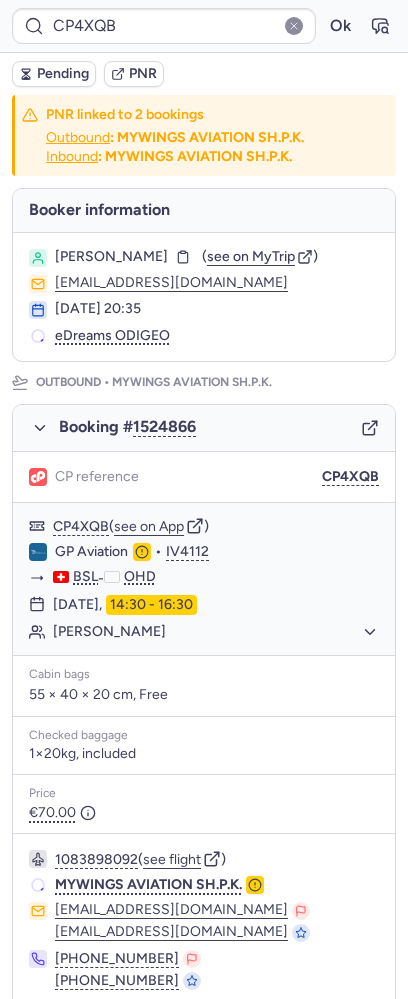 type on "CPZ7XF" 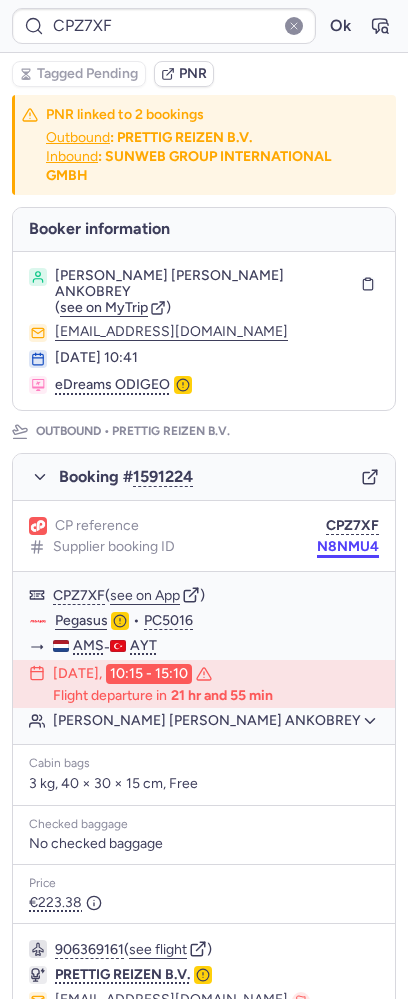 click on "N8NMU4" at bounding box center [348, 547] 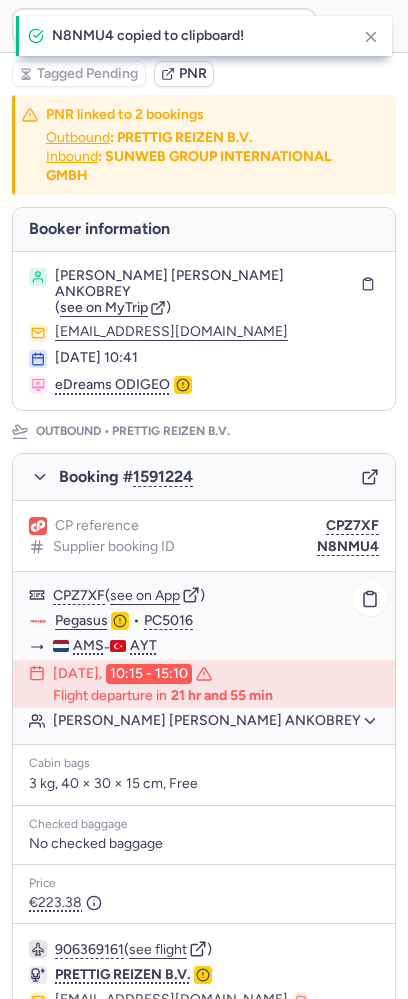 click on "Pegasus  •  PC5016" 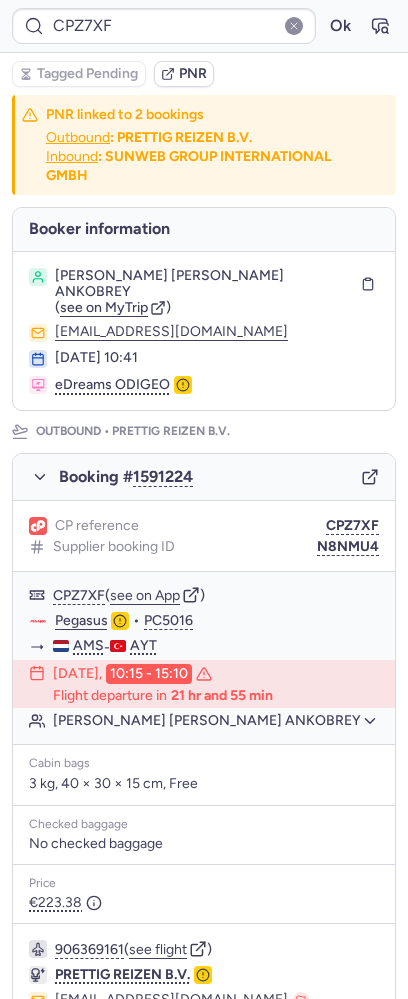 click on "[PERSON_NAME] [PERSON_NAME] ANKOBREY" at bounding box center (204, 284) 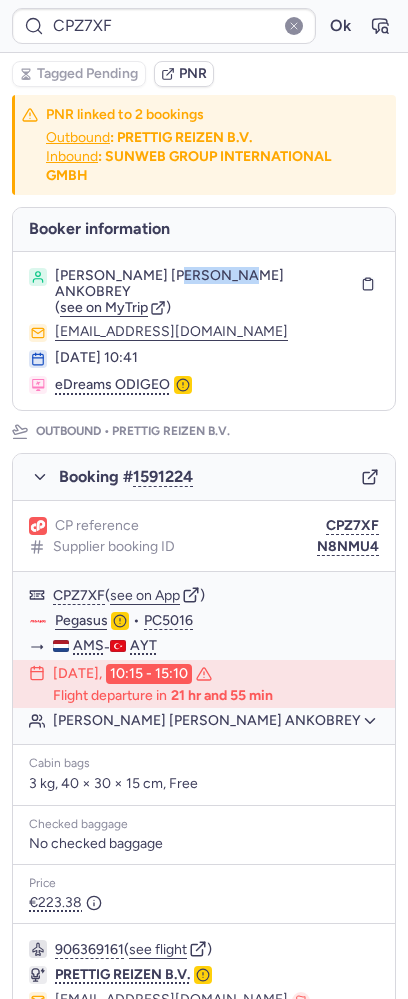 click on "[PERSON_NAME] [PERSON_NAME] ANKOBREY" at bounding box center [204, 284] 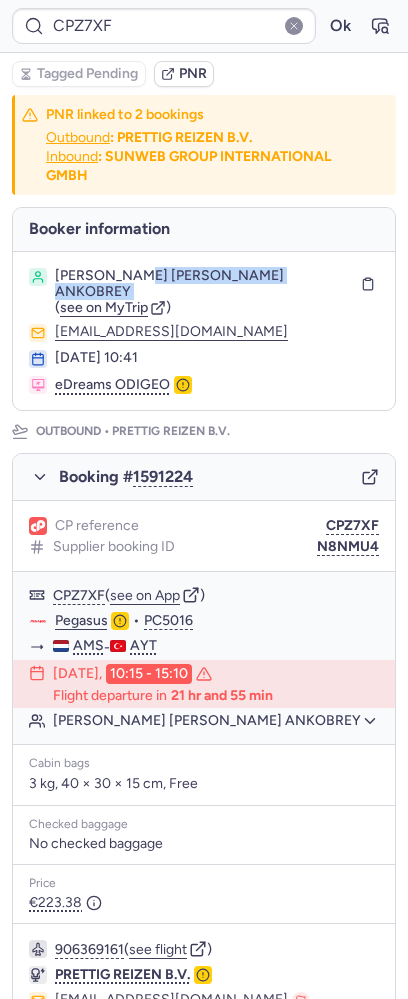 drag, startPoint x: 127, startPoint y: 274, endPoint x: 249, endPoint y: 269, distance: 122.10242 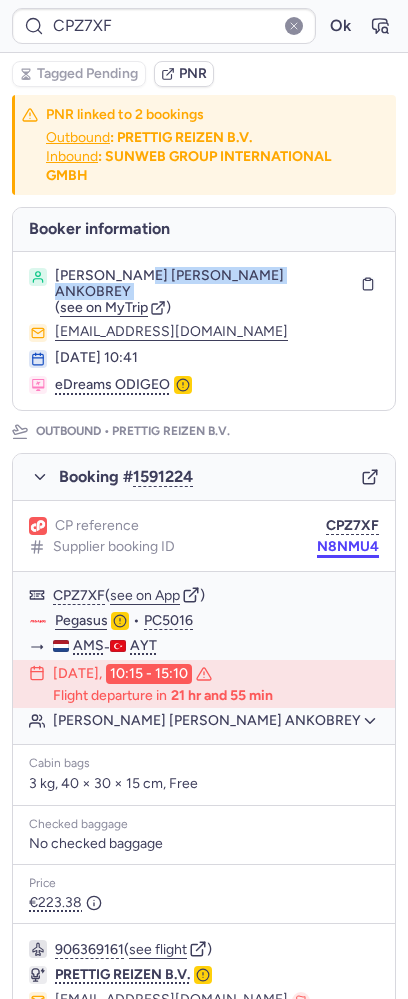 click on "N8NMU4" at bounding box center [348, 547] 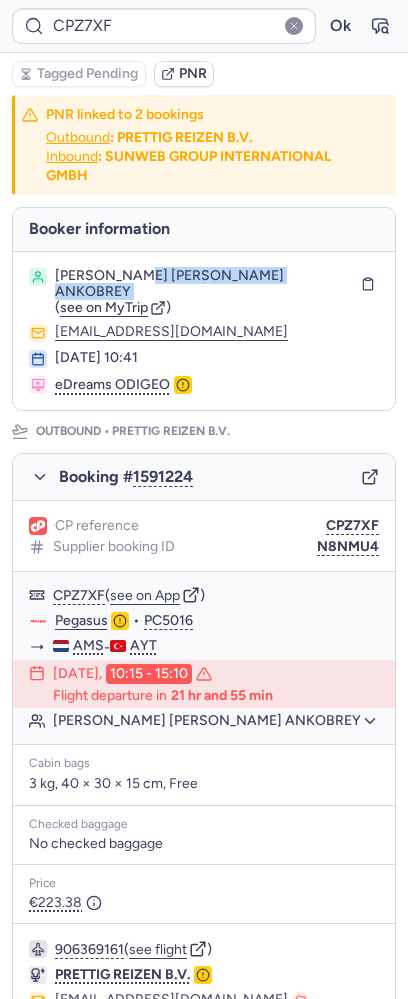 copy on "AKOM ANKOBREY" 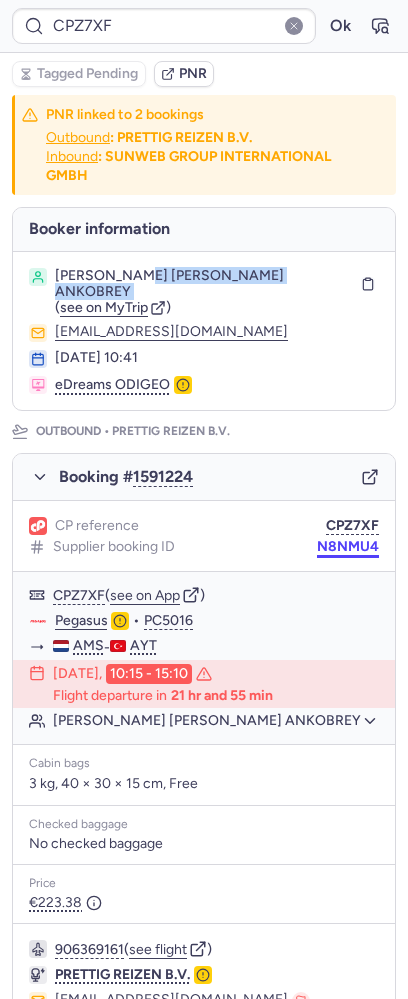 click on "N8NMU4" at bounding box center [348, 547] 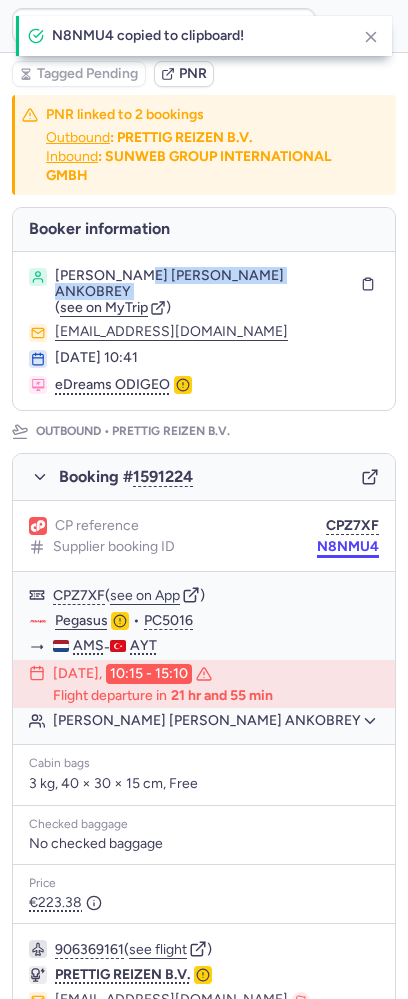 click on "N8NMU4" at bounding box center (348, 547) 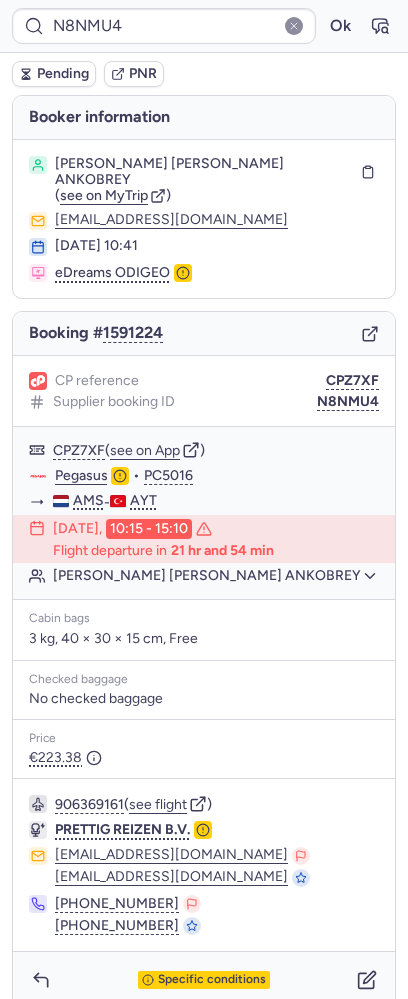 type on "CPZ7XF" 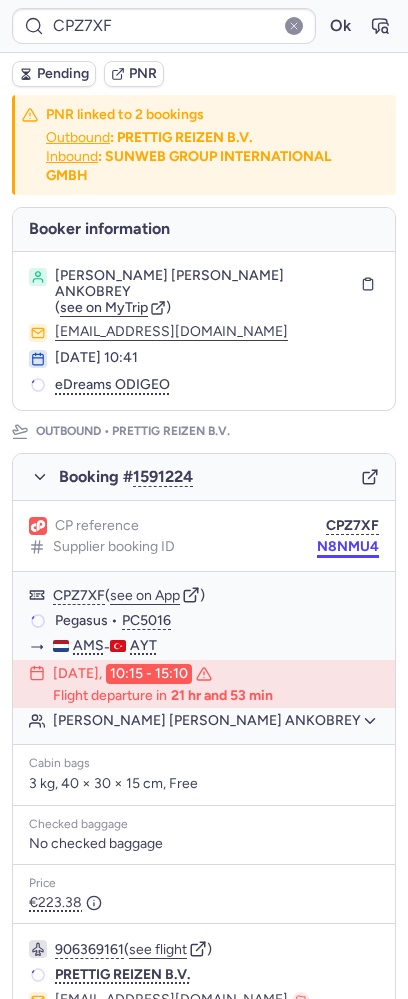 click on "N8NMU4" at bounding box center [348, 547] 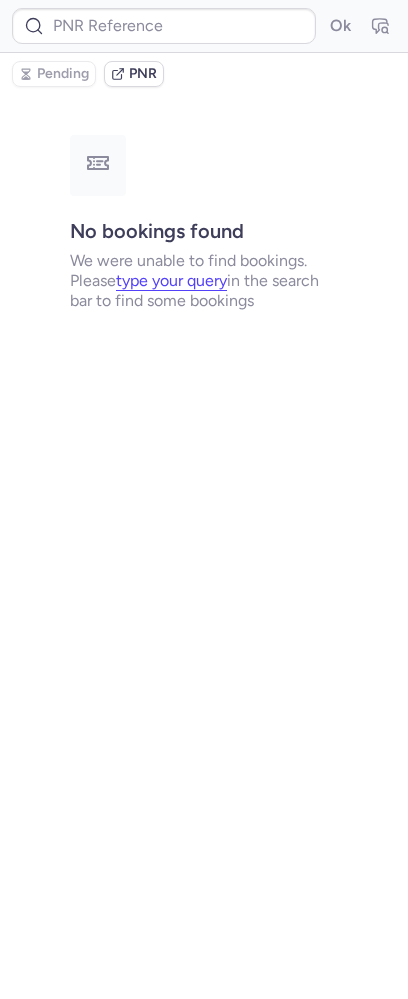 type on "CPQ9VH" 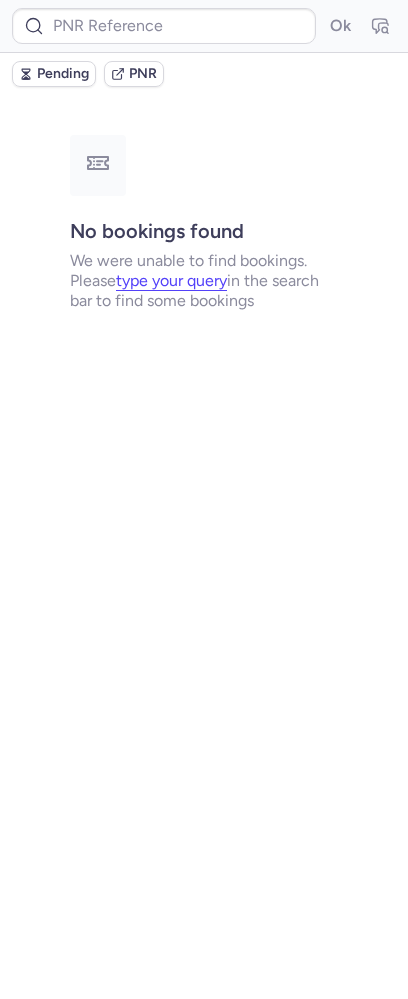 type on "CPQYMN" 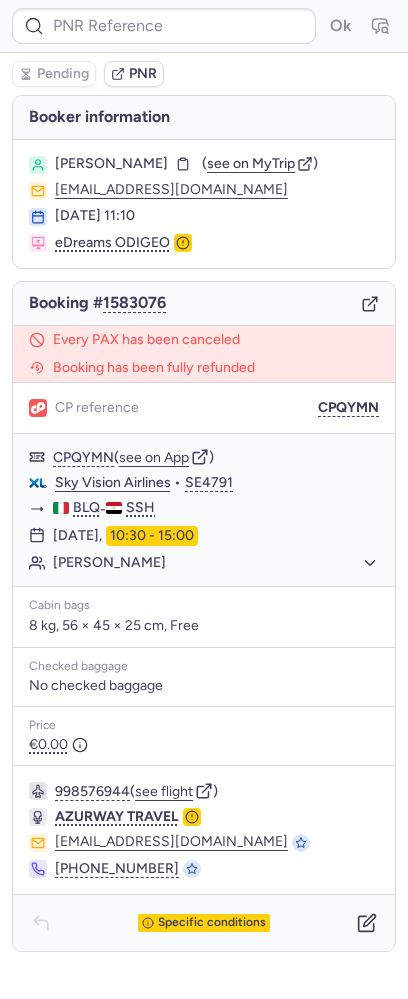 type on "CPPUCC" 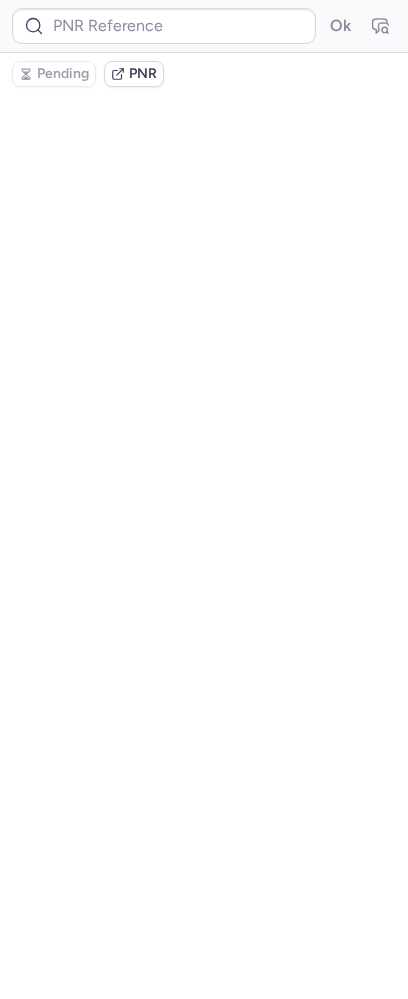 type on "CPQ9VH" 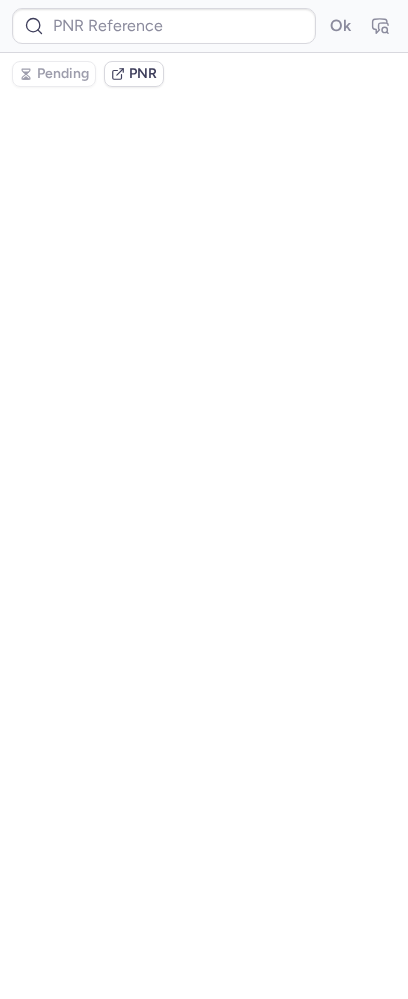 type on "CPVIQF" 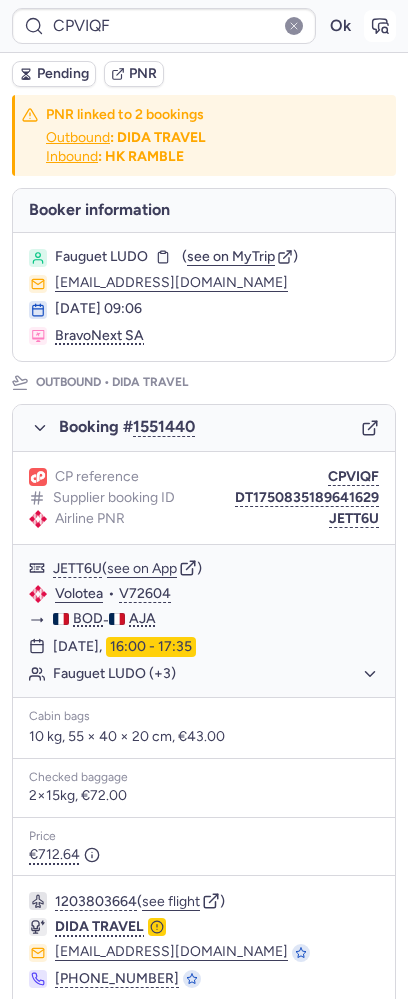 click 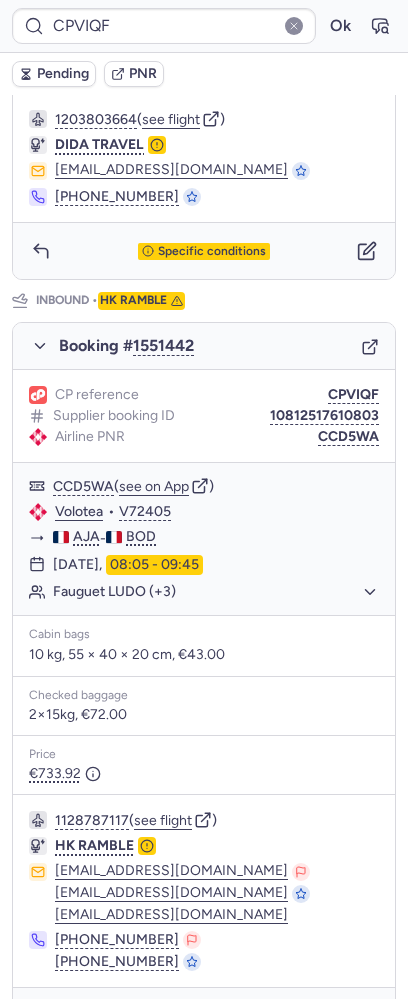 scroll, scrollTop: 840, scrollLeft: 0, axis: vertical 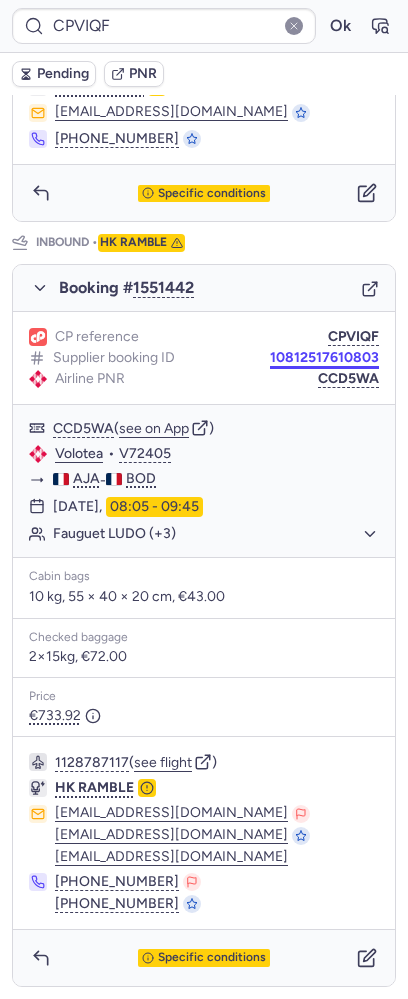 click on "10812517610803" at bounding box center [324, 358] 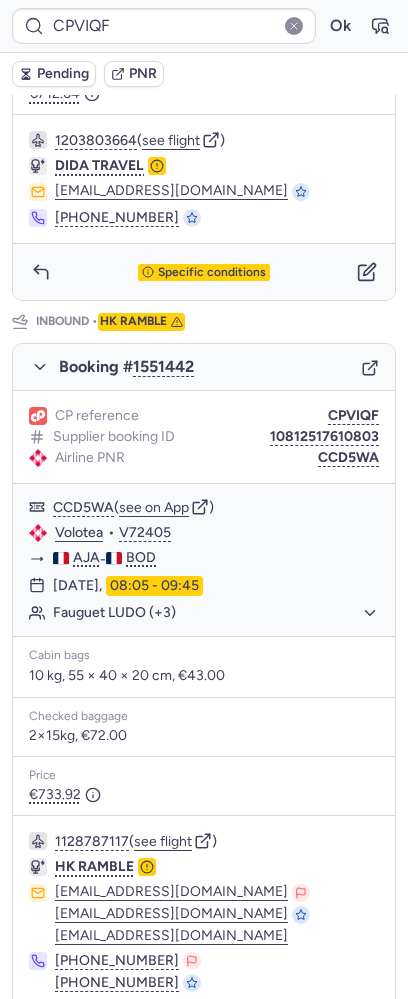 scroll, scrollTop: 840, scrollLeft: 0, axis: vertical 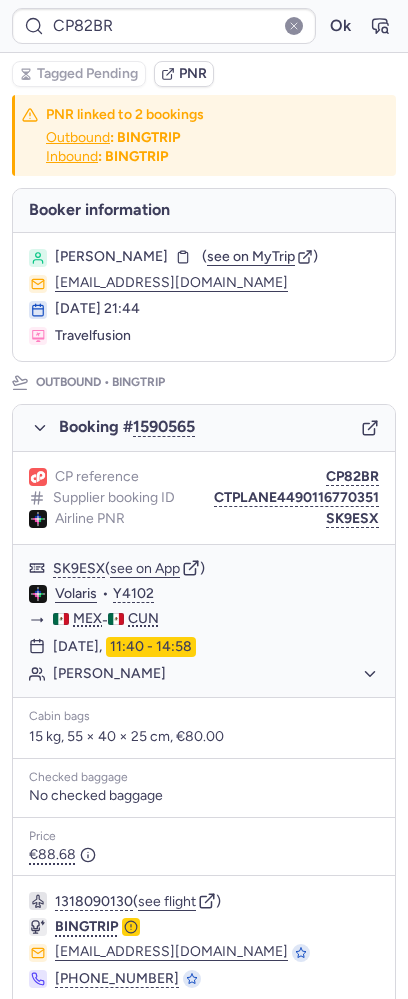 type on "CPWTRX" 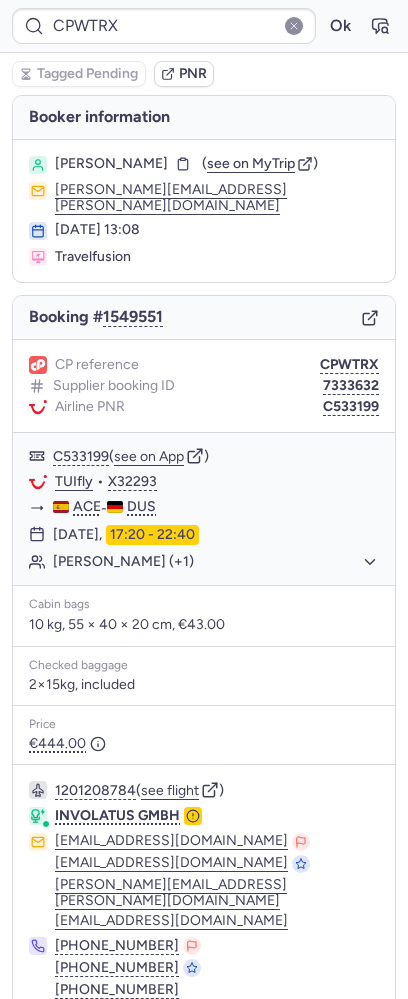 scroll, scrollTop: 56, scrollLeft: 0, axis: vertical 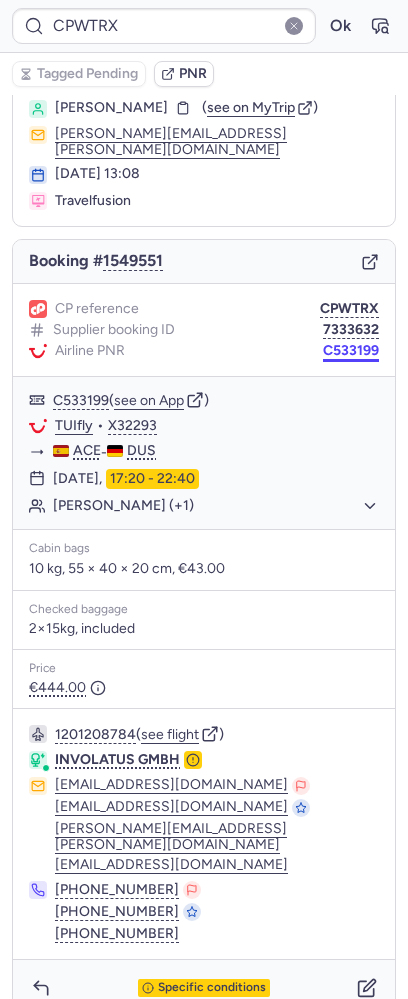 click on "C533199" at bounding box center [351, 351] 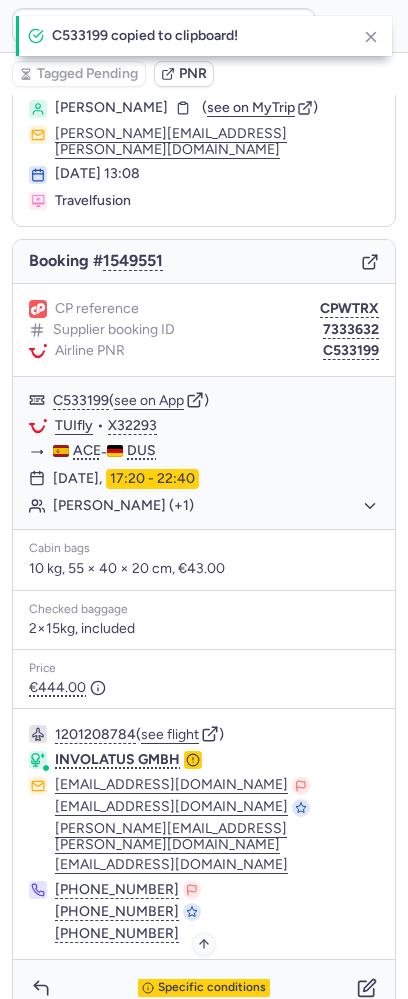 click on "Specific conditions" at bounding box center (212, 988) 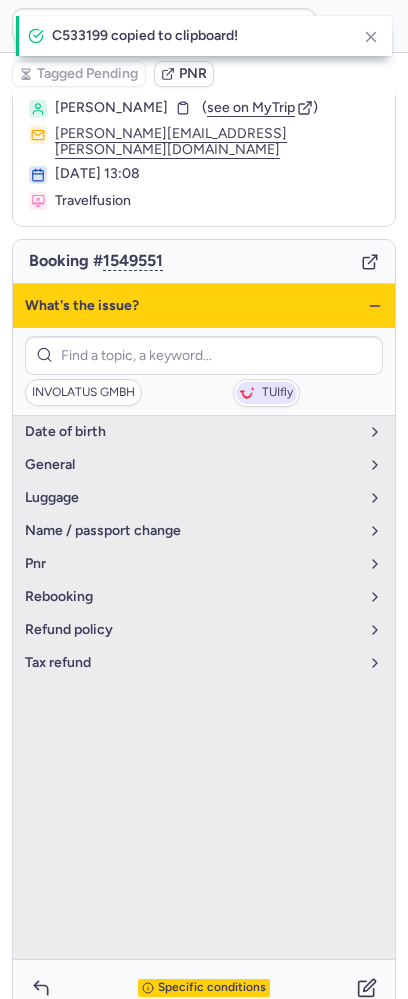 click on "TUIfly" at bounding box center [277, 393] 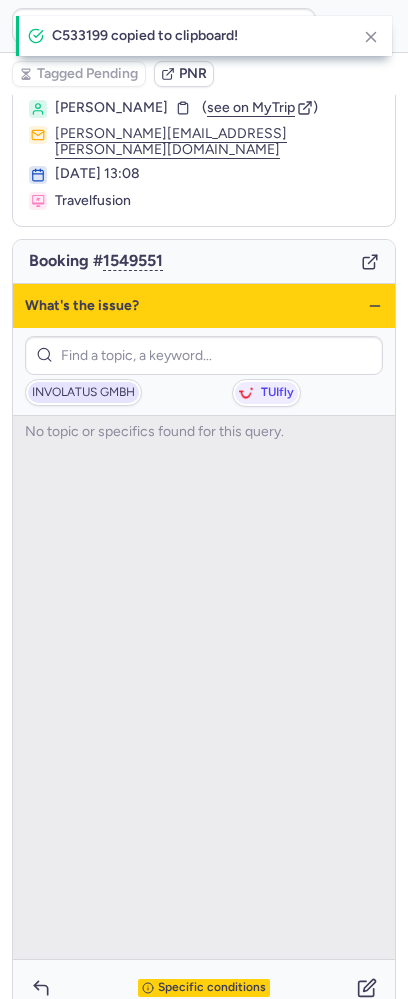 click on "INVOLATUS GMBH" at bounding box center [83, 393] 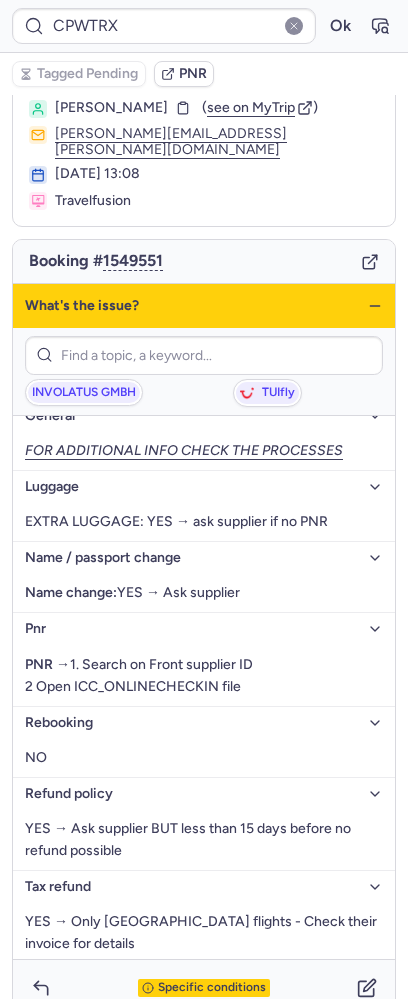 scroll, scrollTop: 129, scrollLeft: 0, axis: vertical 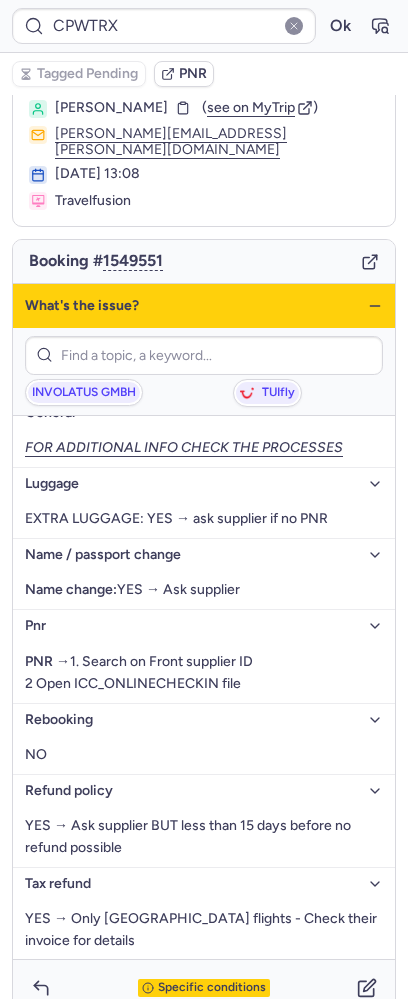 click 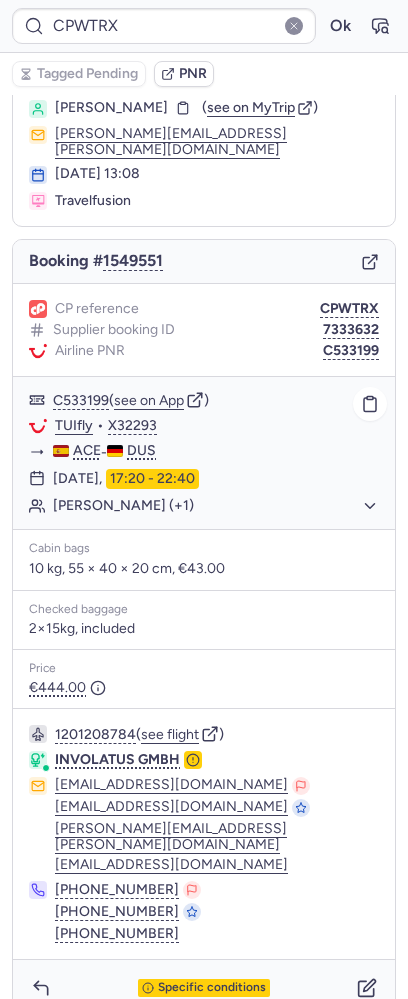 click on "TUIfly  •  X32293" 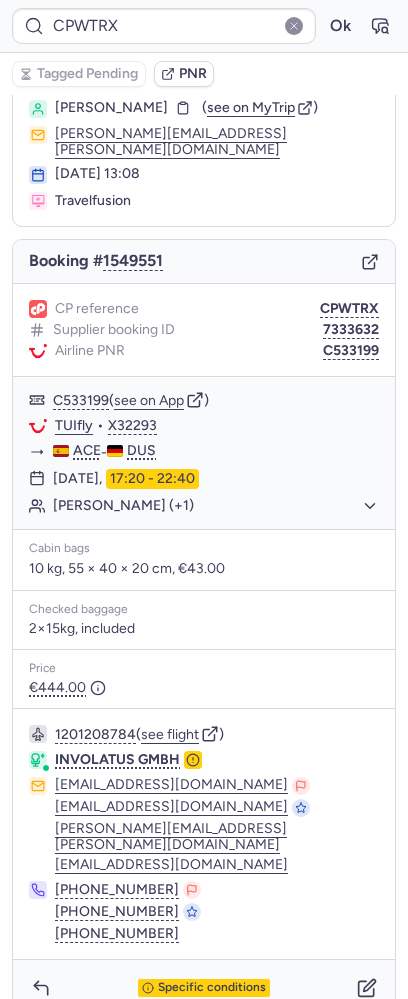 copy on "[PERSON_NAME]" 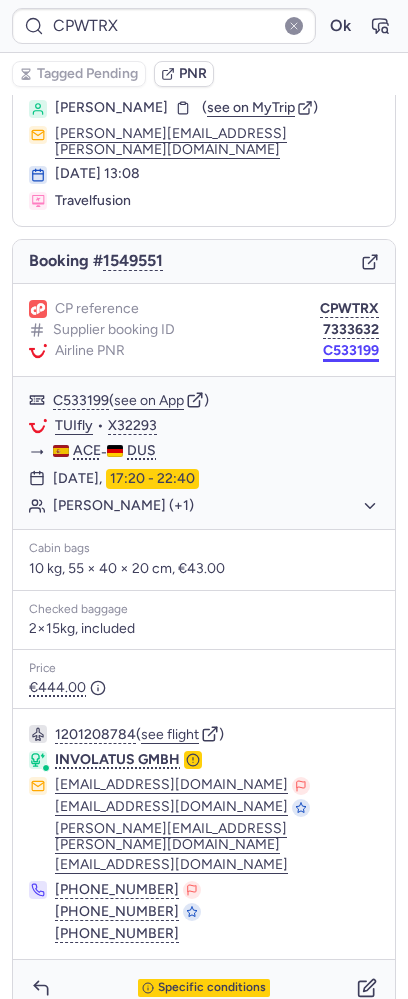 click on "C533199" at bounding box center [351, 351] 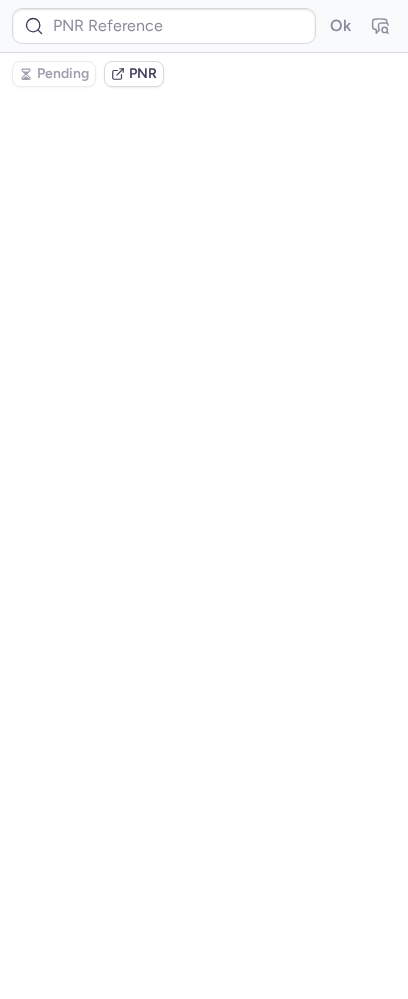 type on "CPWTRX" 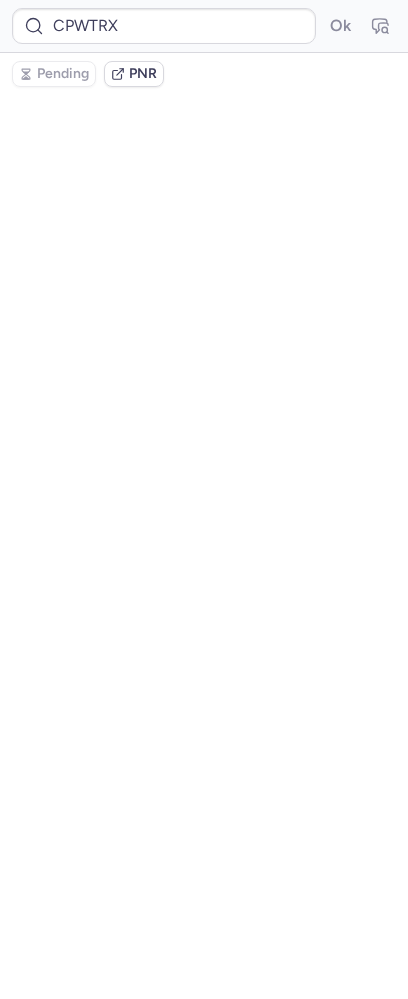scroll, scrollTop: 0, scrollLeft: 0, axis: both 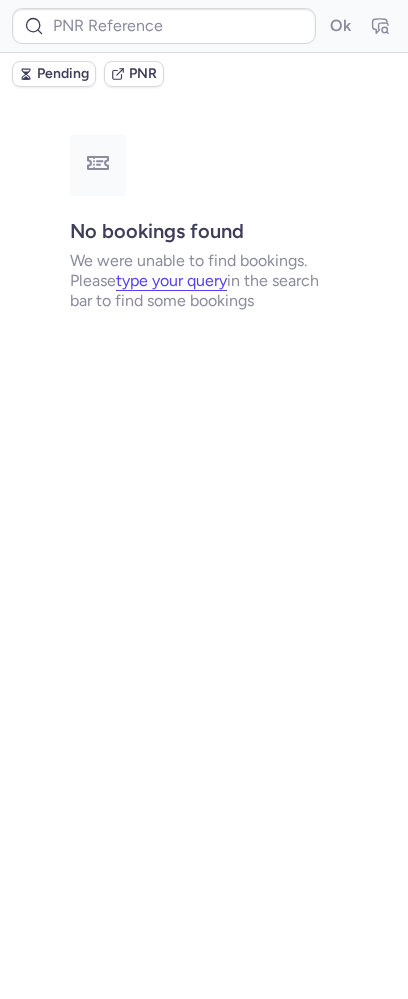 type on "CPPUCC" 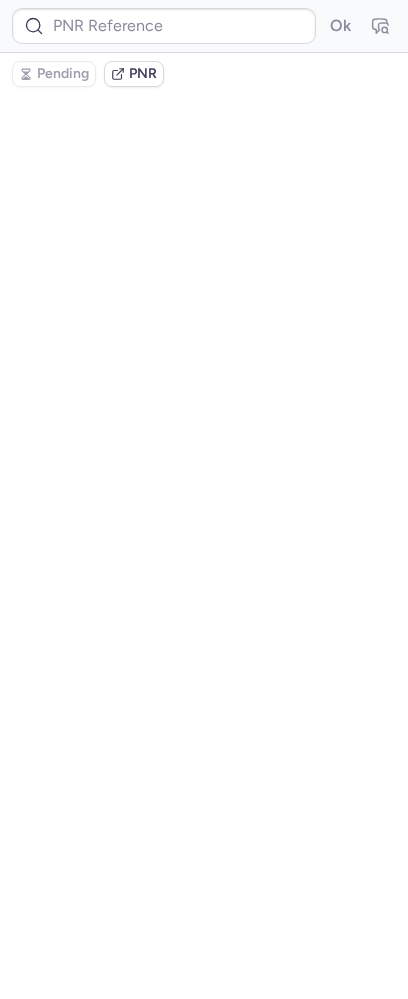 type on "CPQ9VH" 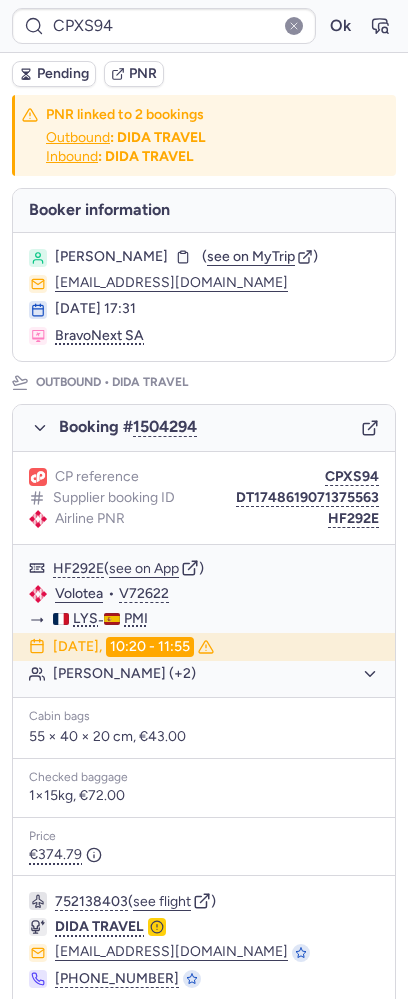 type on "CP4XQB" 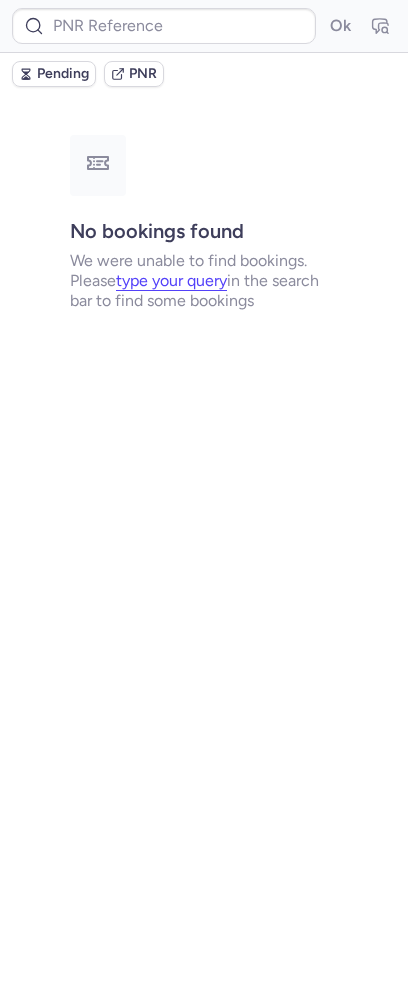 type on "CPPUCC" 